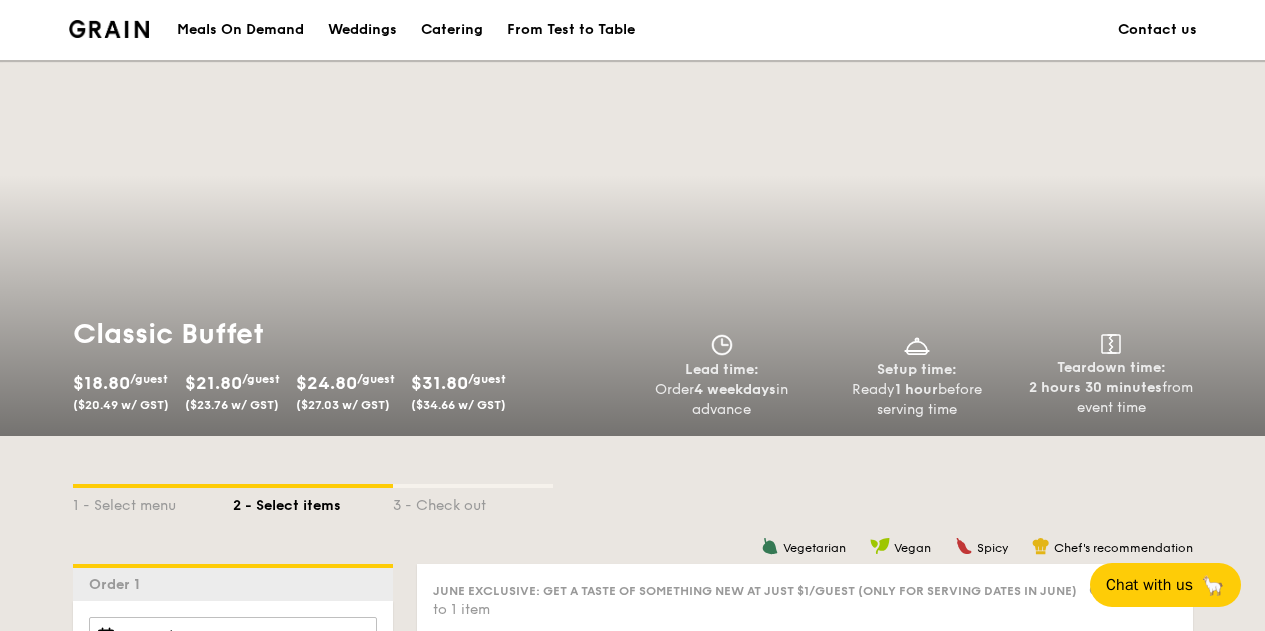 scroll, scrollTop: 439, scrollLeft: 0, axis: vertical 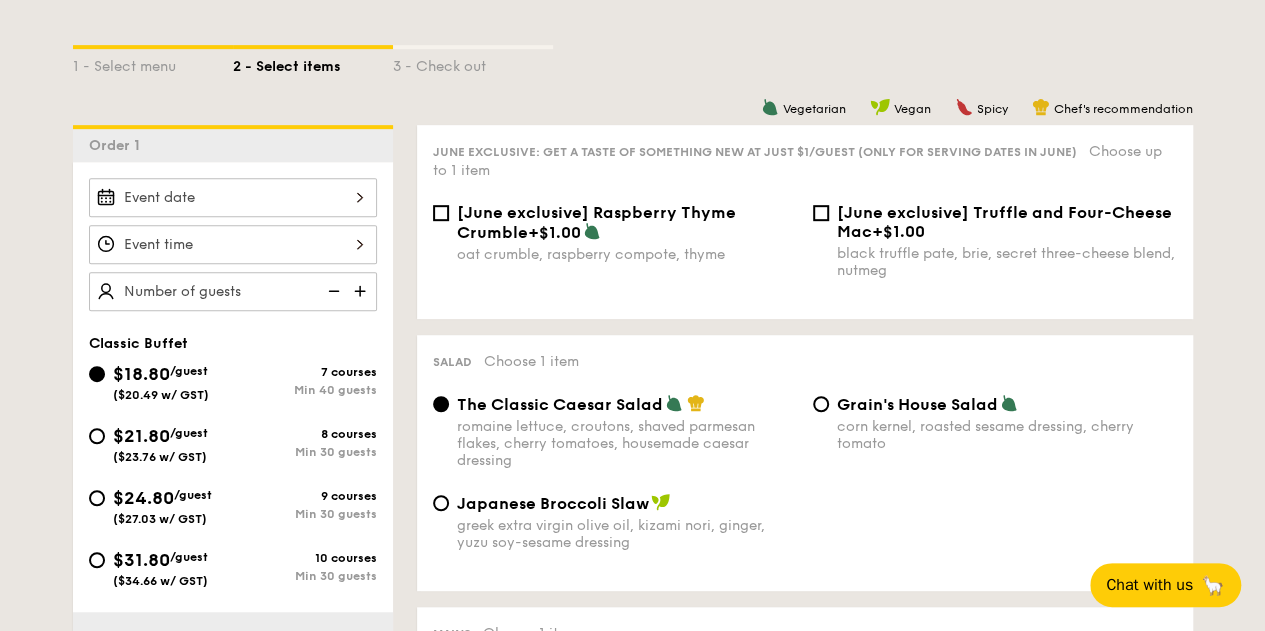 click on "/guest" at bounding box center (193, 495) 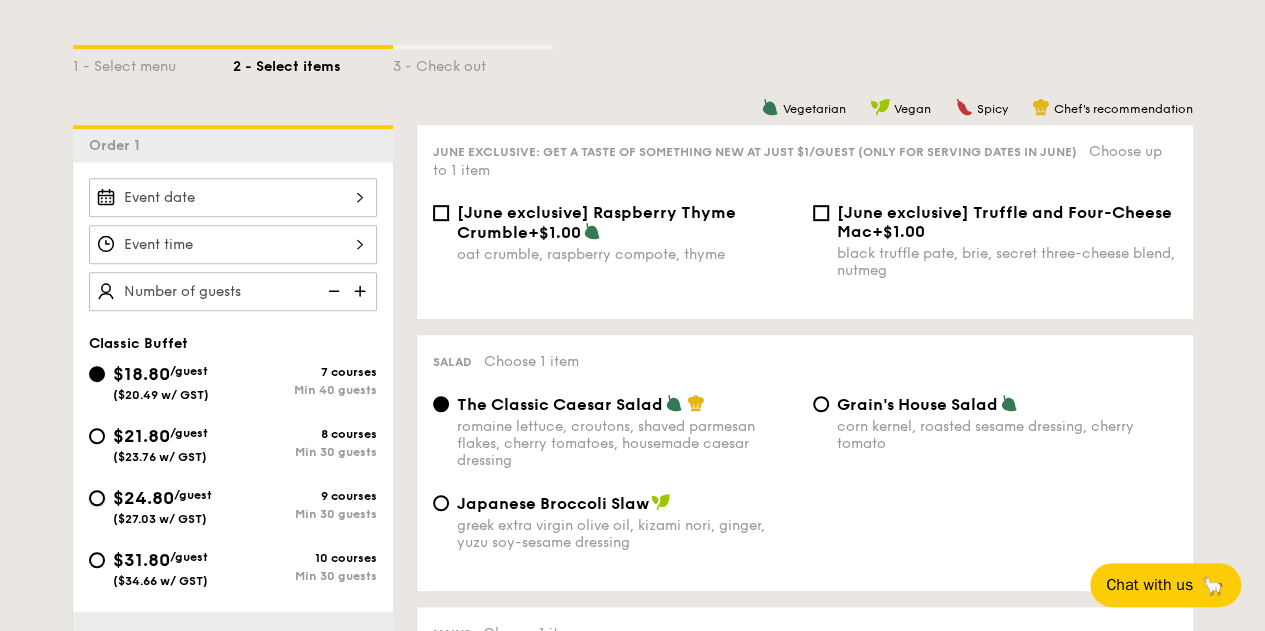 click on "$24.80
/guest
($27.03 w/ GST)
9 courses
Min 30 guests" at bounding box center (97, 498) 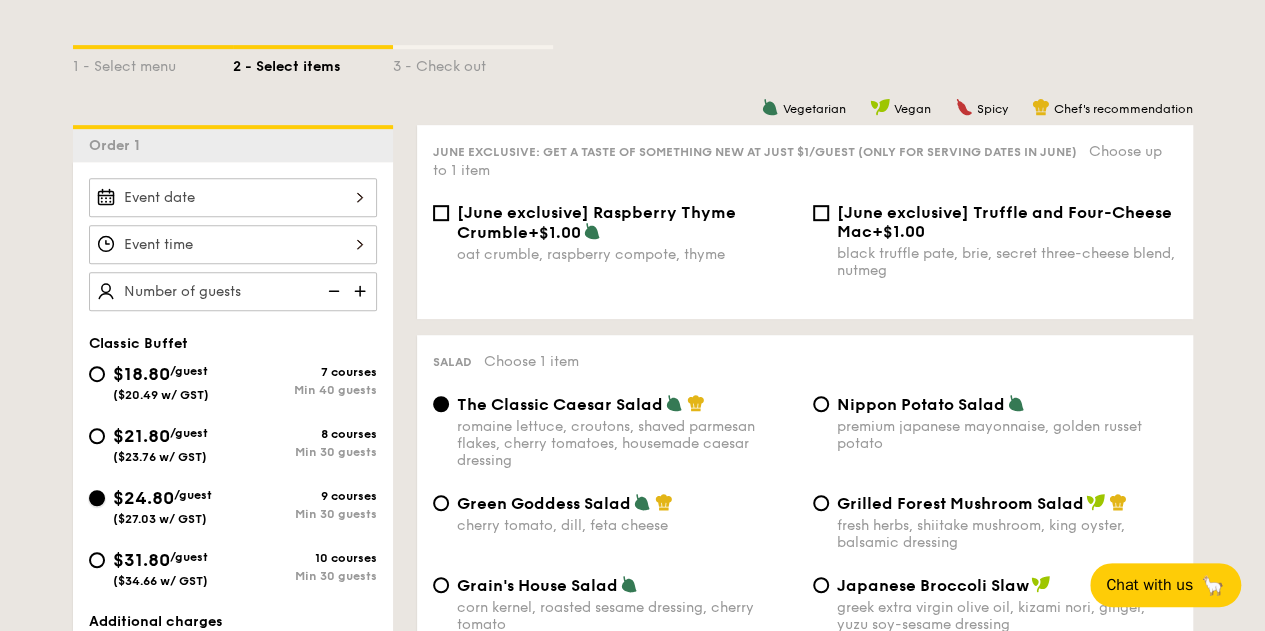 scroll, scrollTop: 17, scrollLeft: 0, axis: vertical 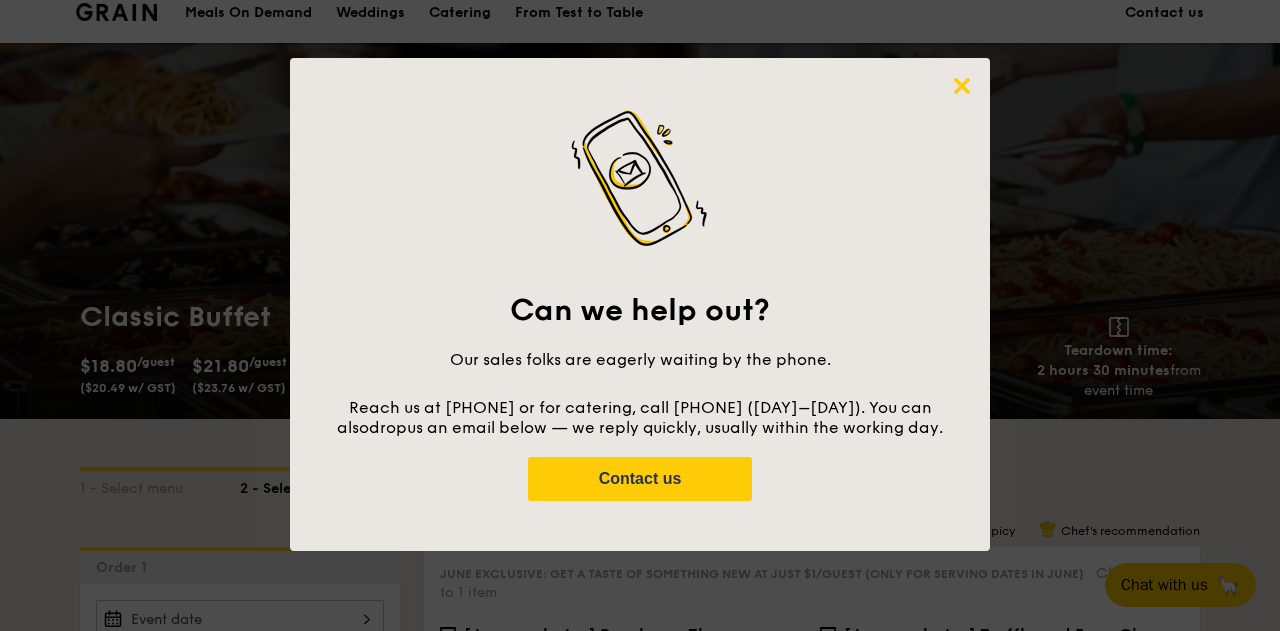 click at bounding box center [962, 86] 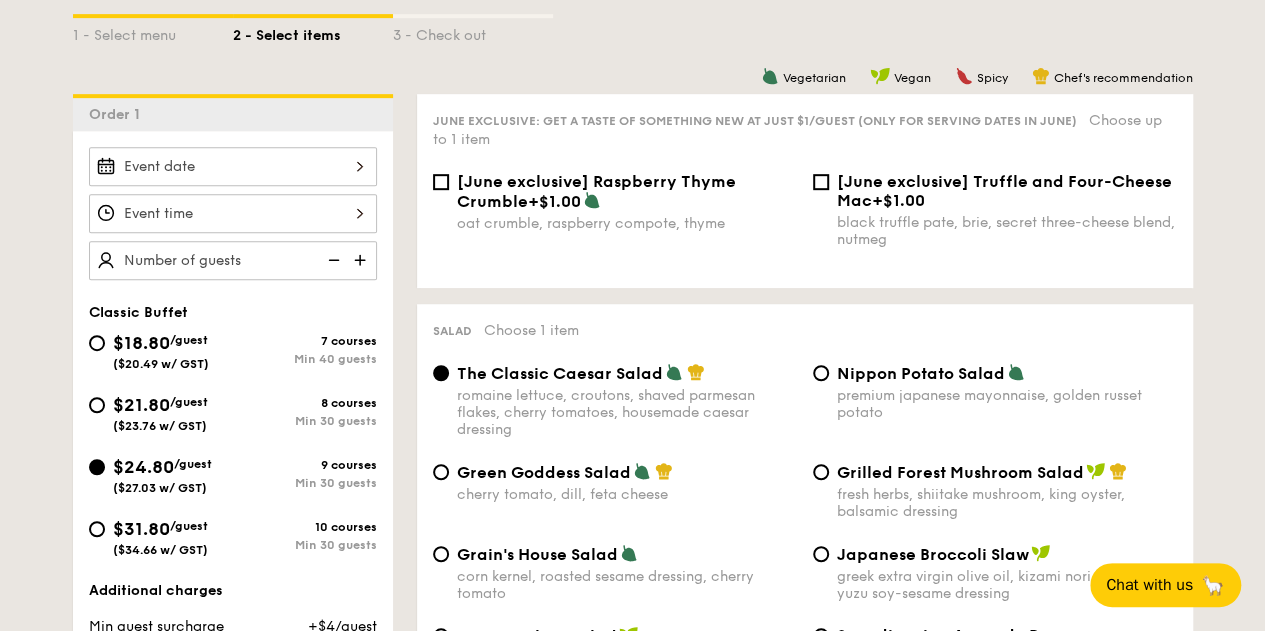 scroll, scrollTop: 468, scrollLeft: 0, axis: vertical 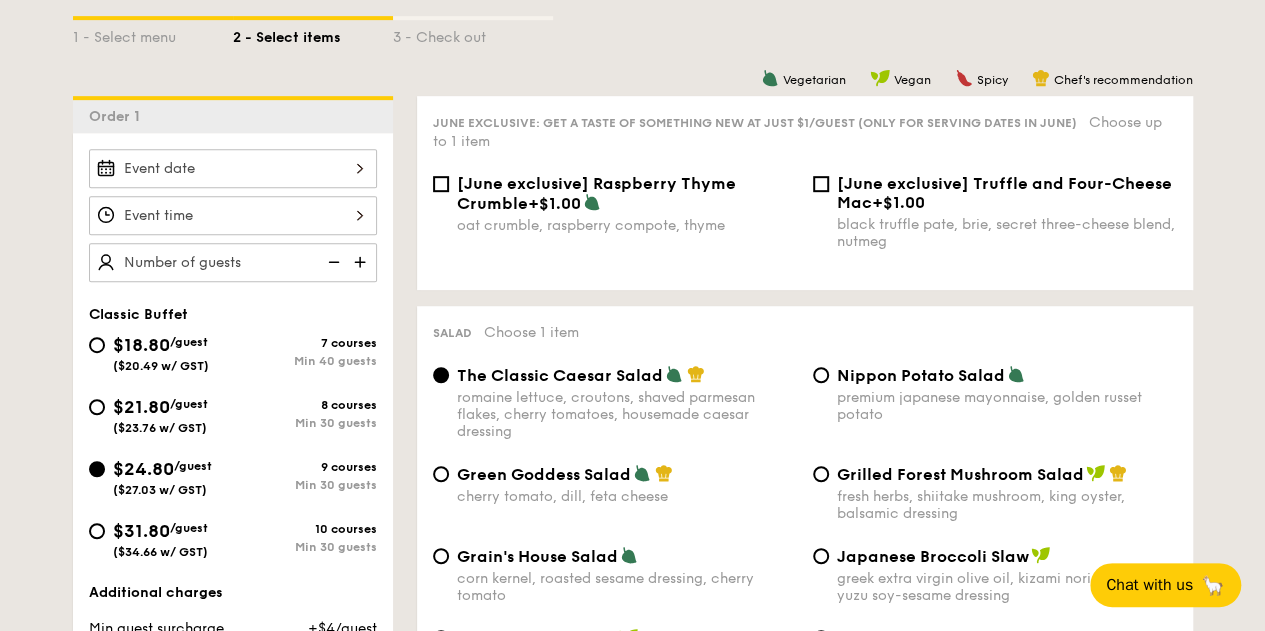 click at bounding box center (362, 262) 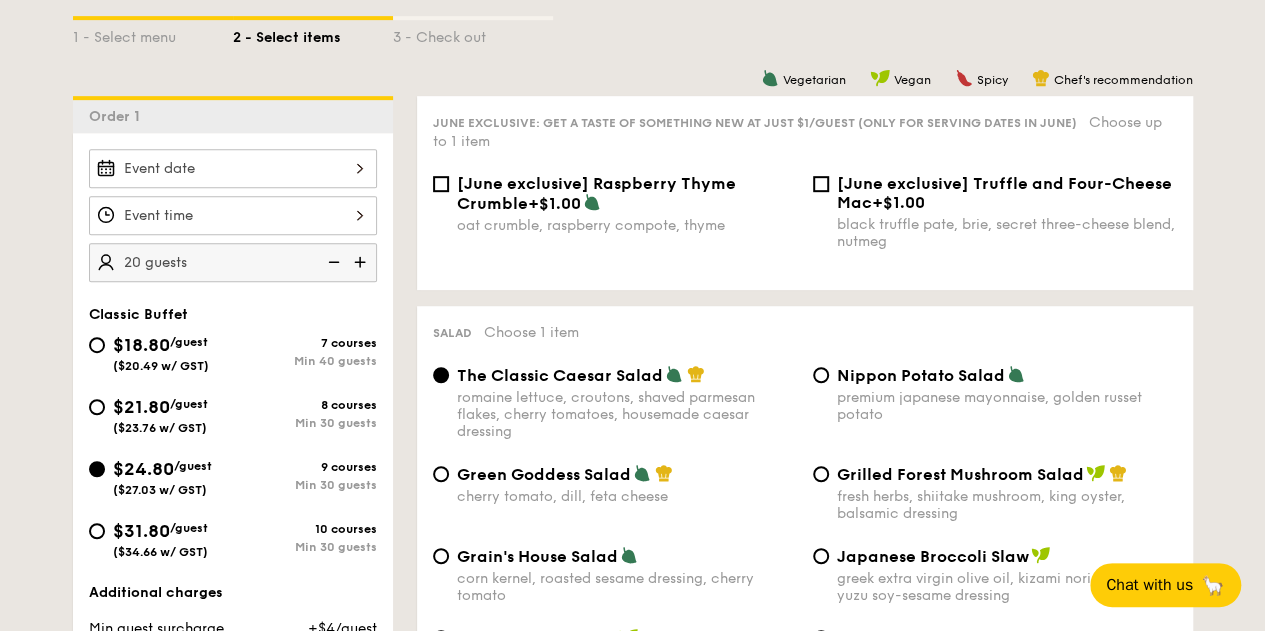 click at bounding box center (362, 262) 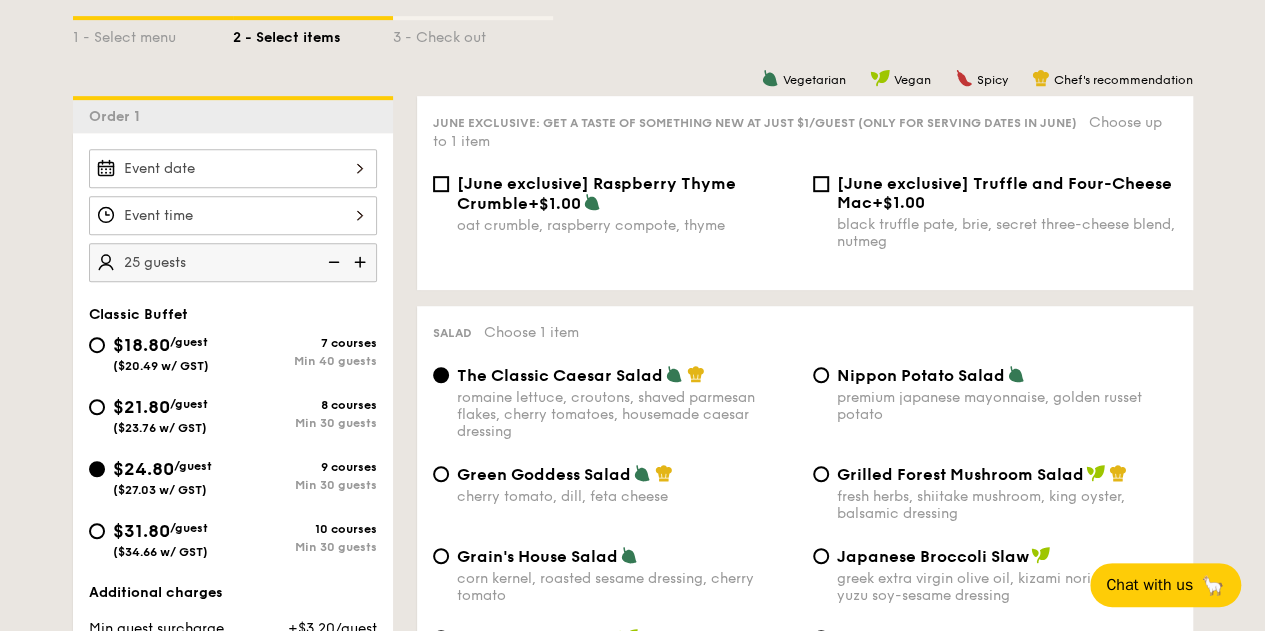 click at bounding box center (362, 262) 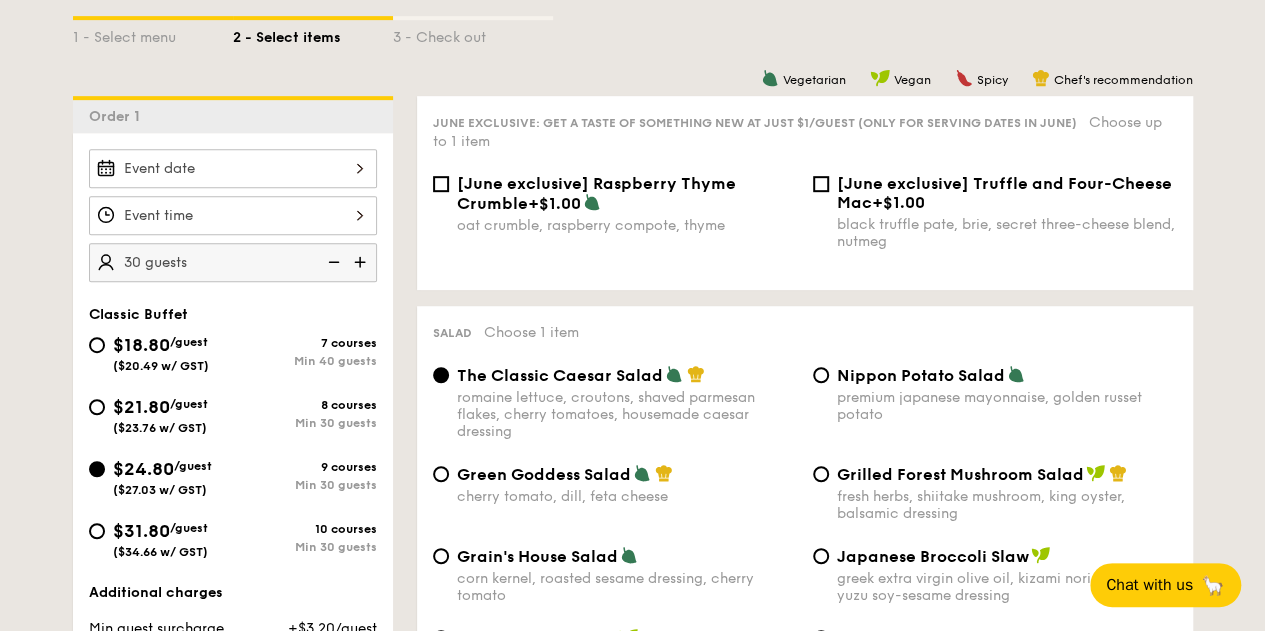click at bounding box center [362, 262] 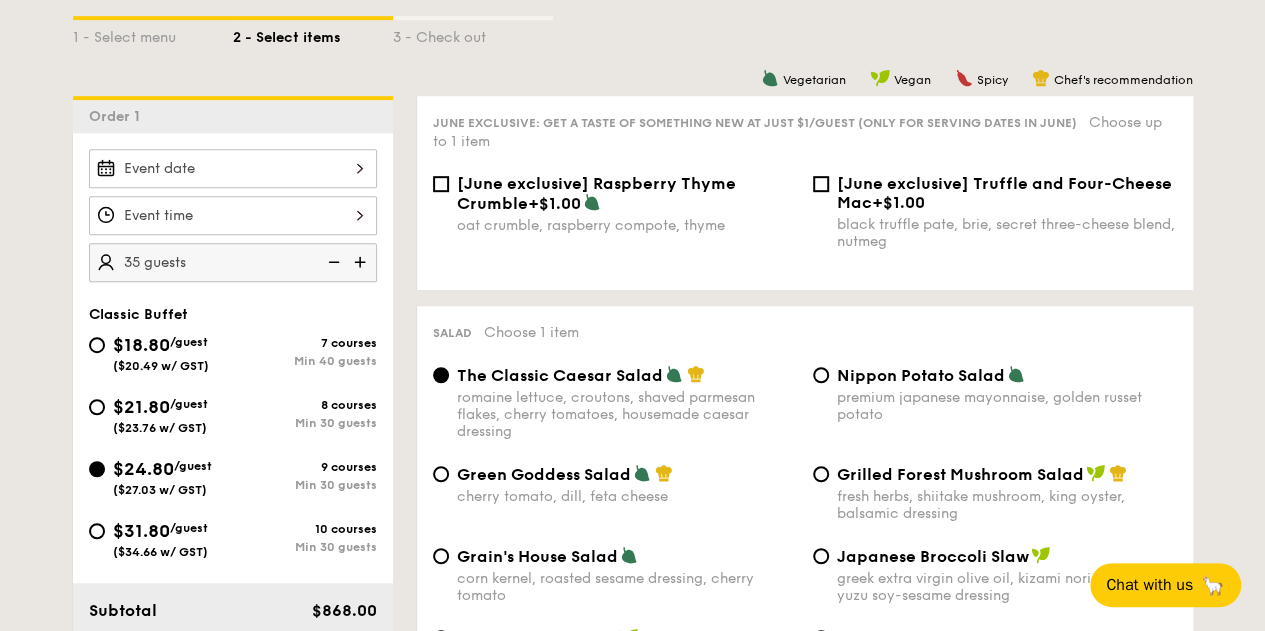 click at bounding box center (362, 262) 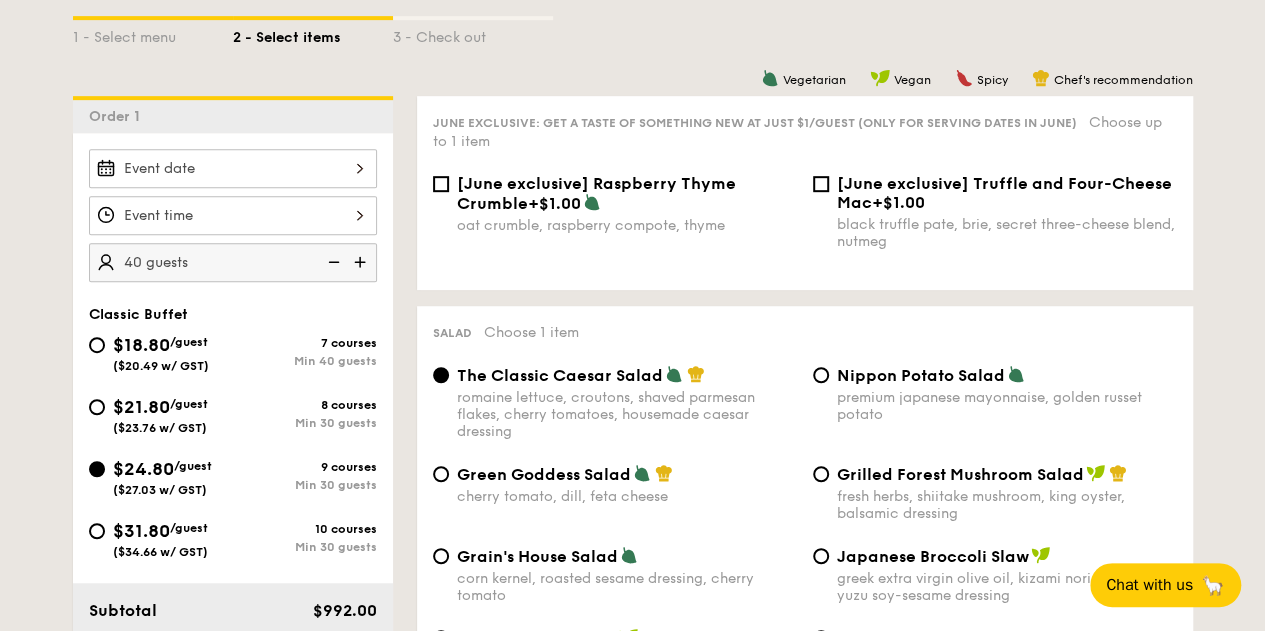 click at bounding box center [362, 262] 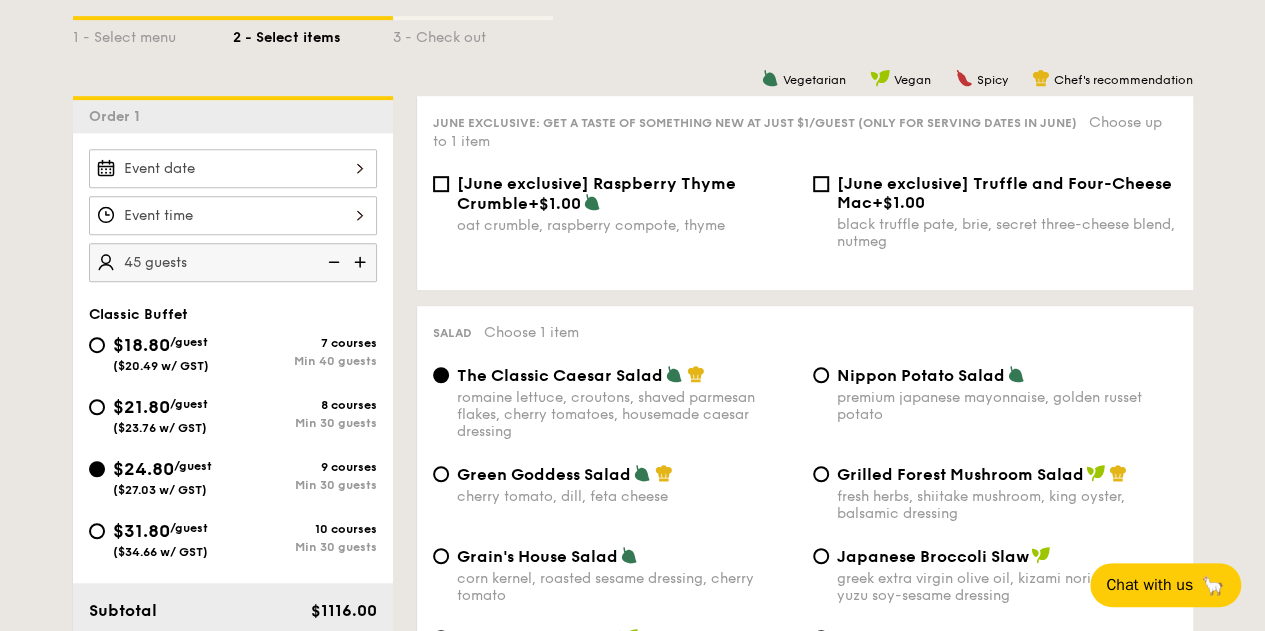 click at bounding box center (362, 262) 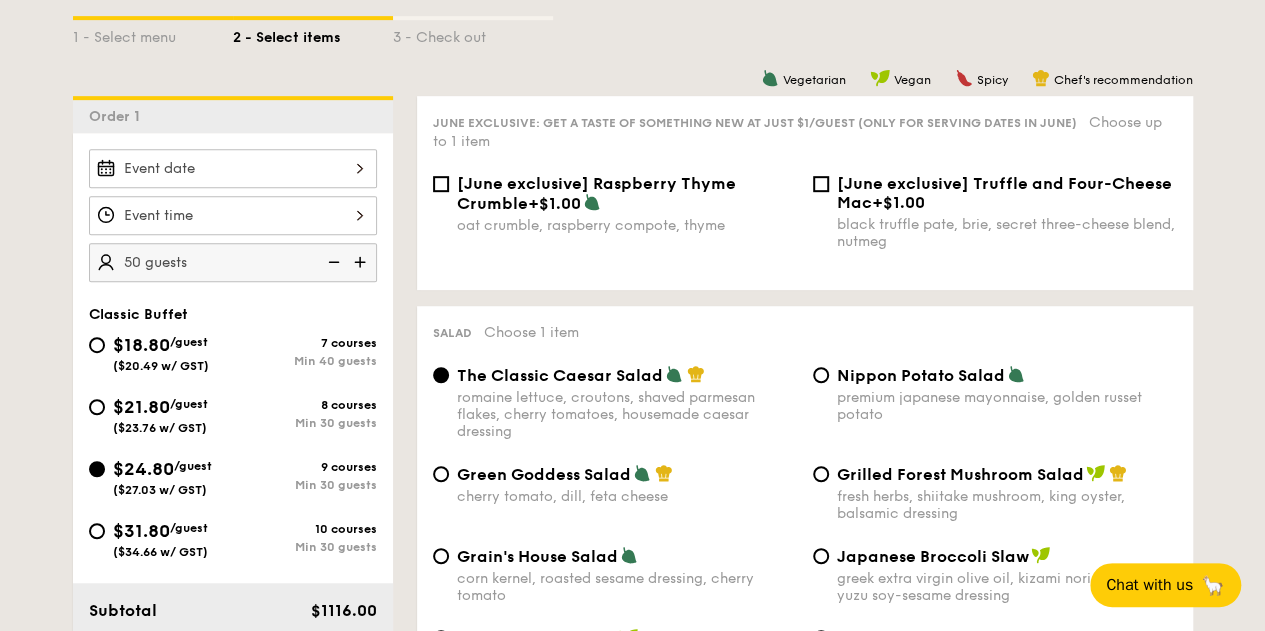 click at bounding box center [362, 262] 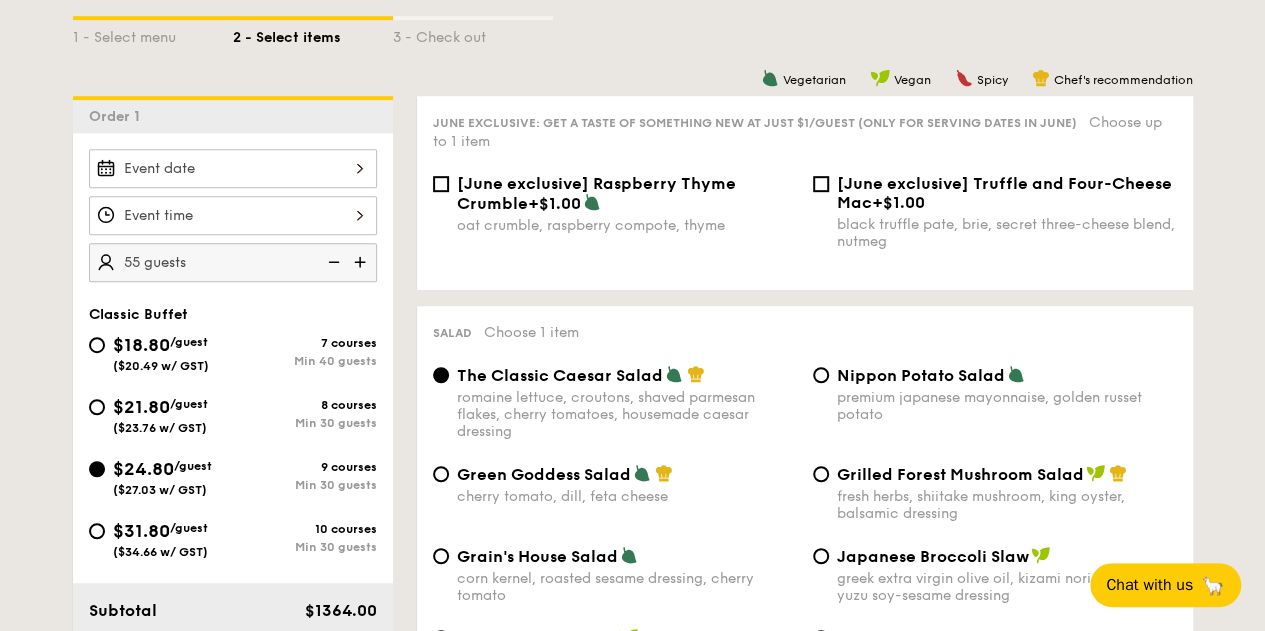 click at bounding box center [362, 262] 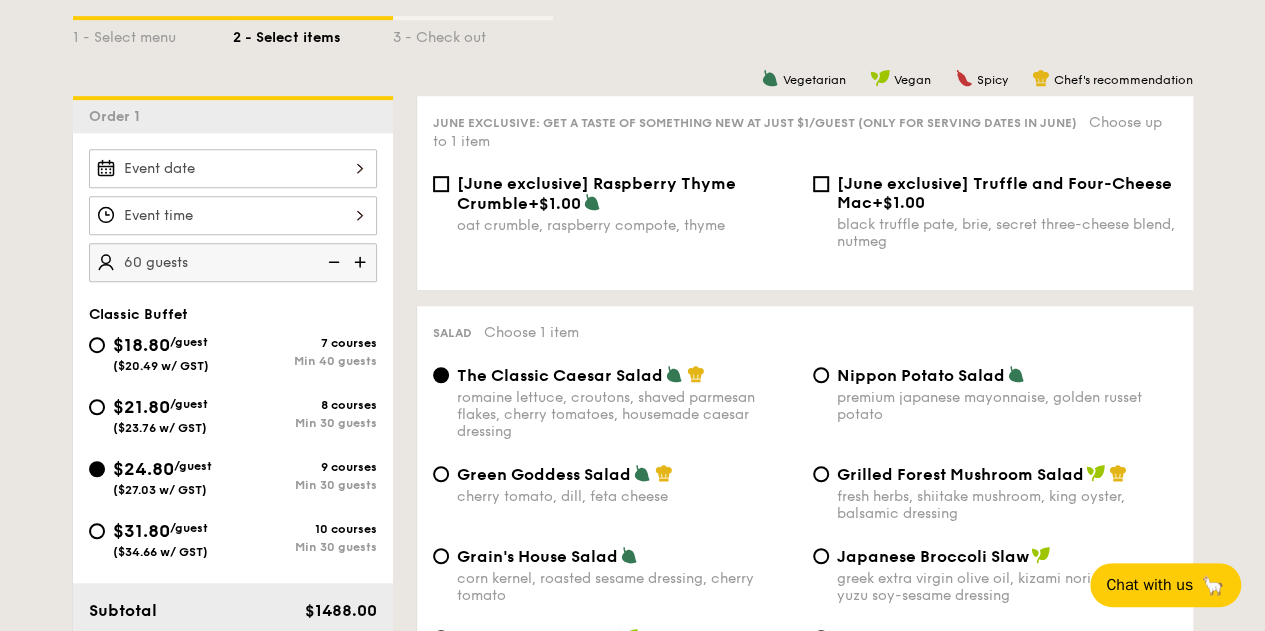 click at bounding box center [362, 262] 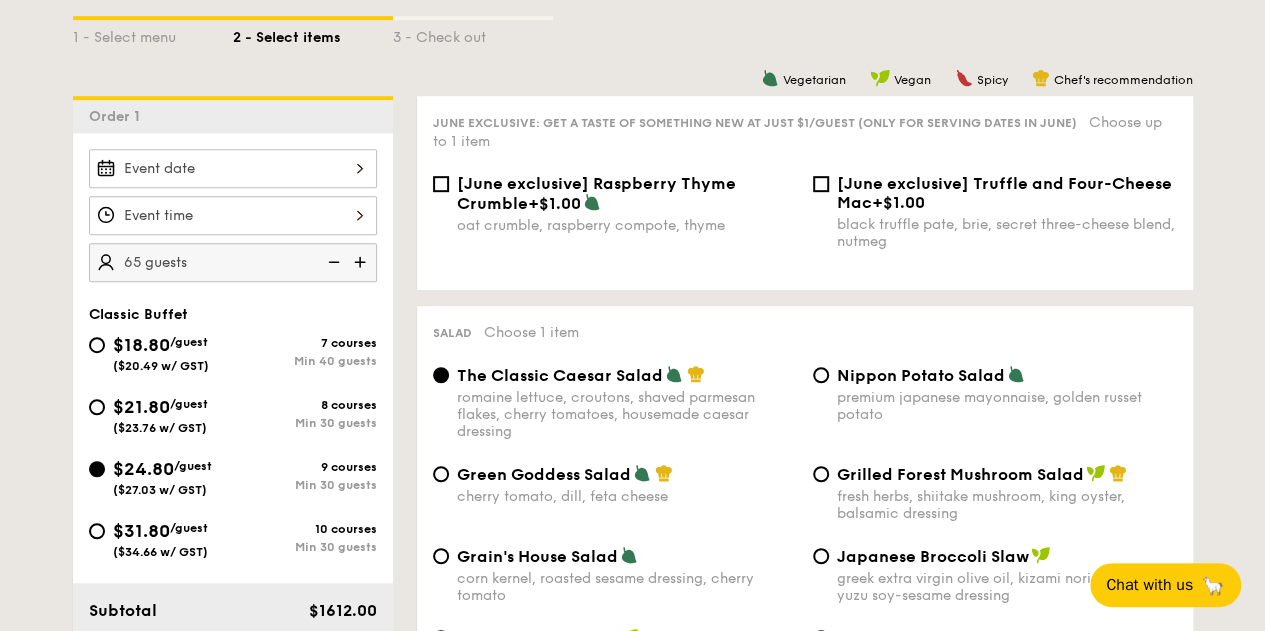 click at bounding box center (362, 262) 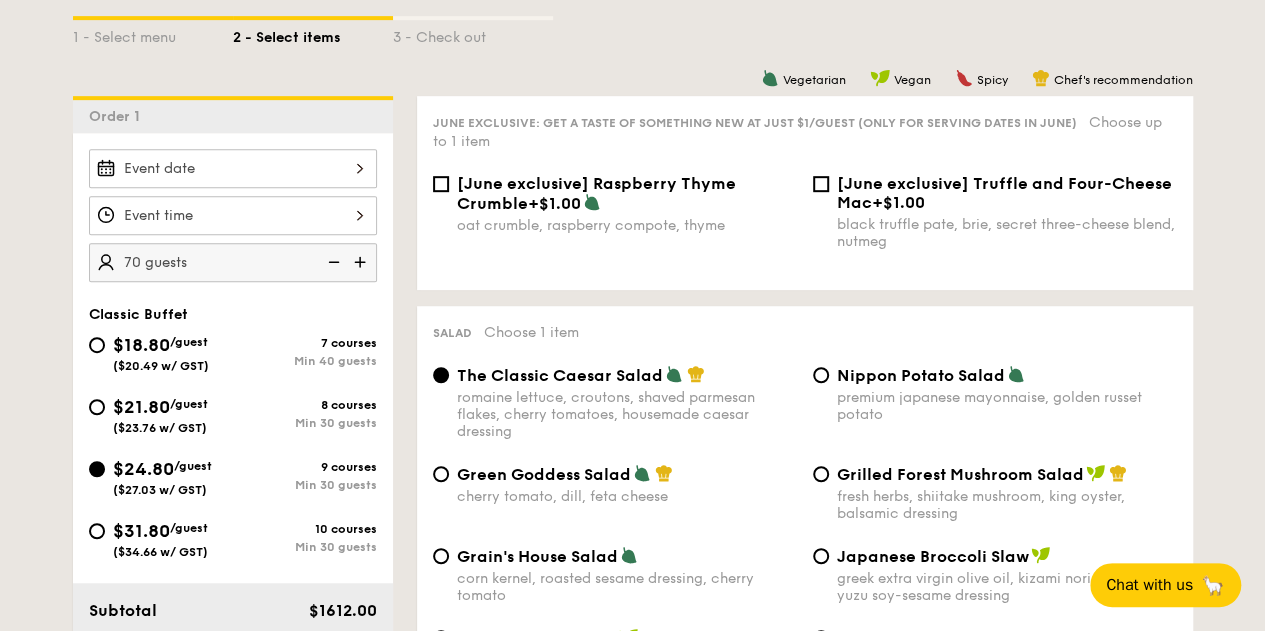 click at bounding box center (362, 262) 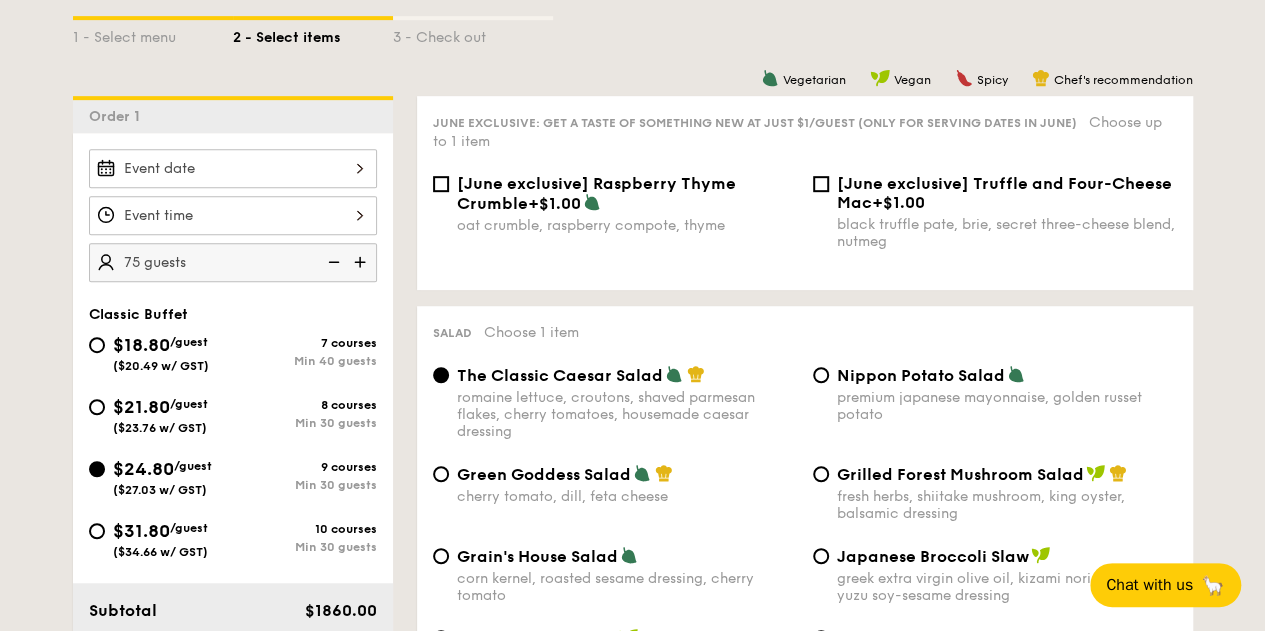 click at bounding box center (362, 262) 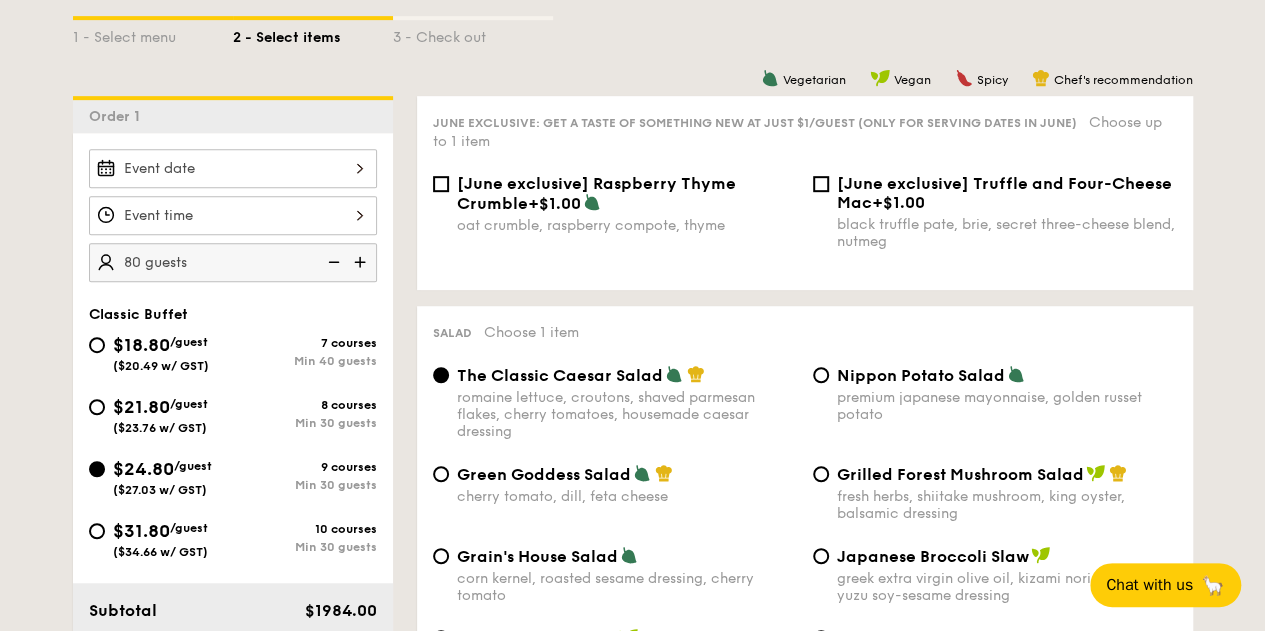 click at bounding box center [362, 262] 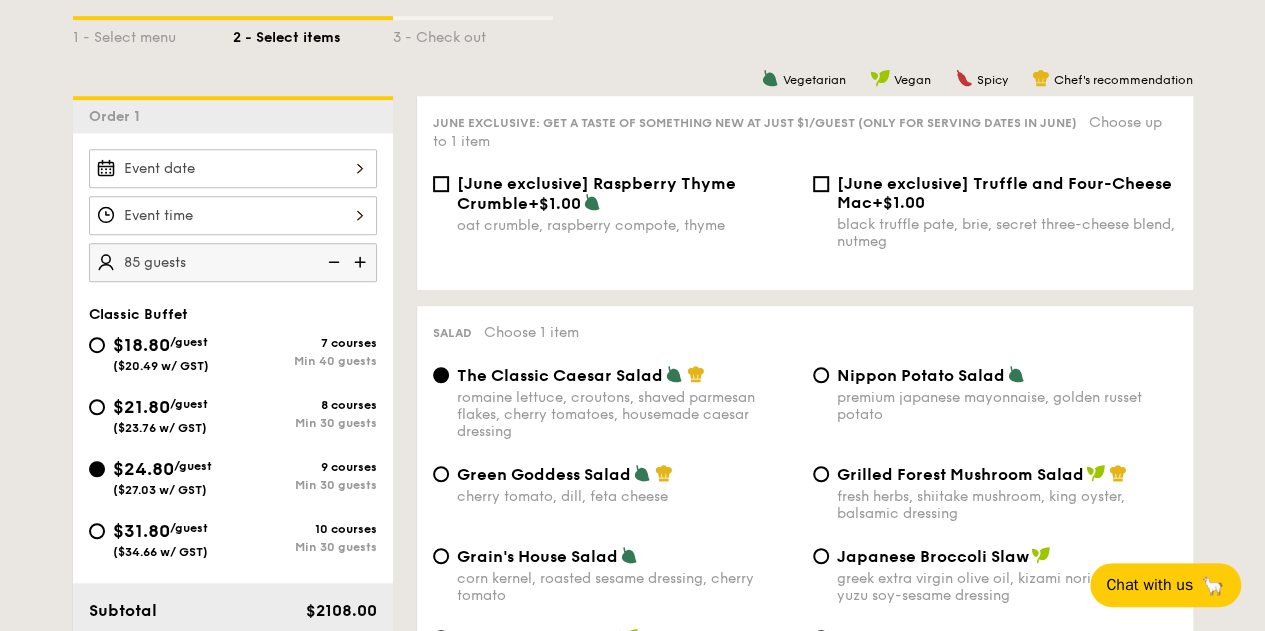 click at bounding box center [362, 262] 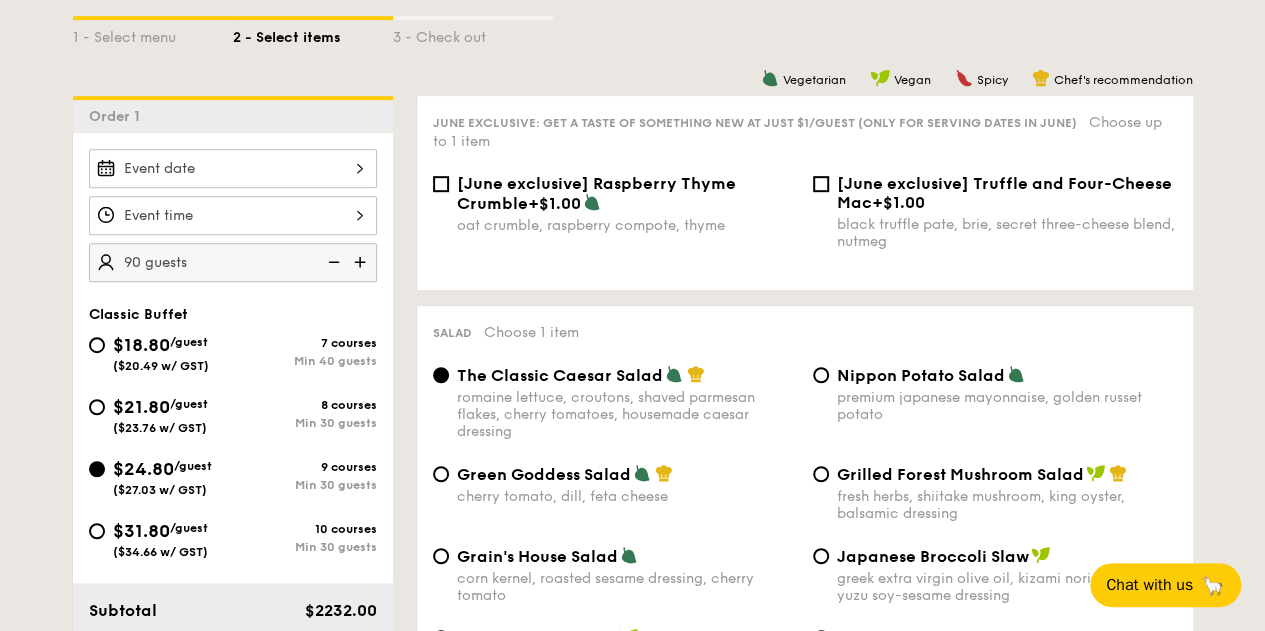 click at bounding box center [362, 262] 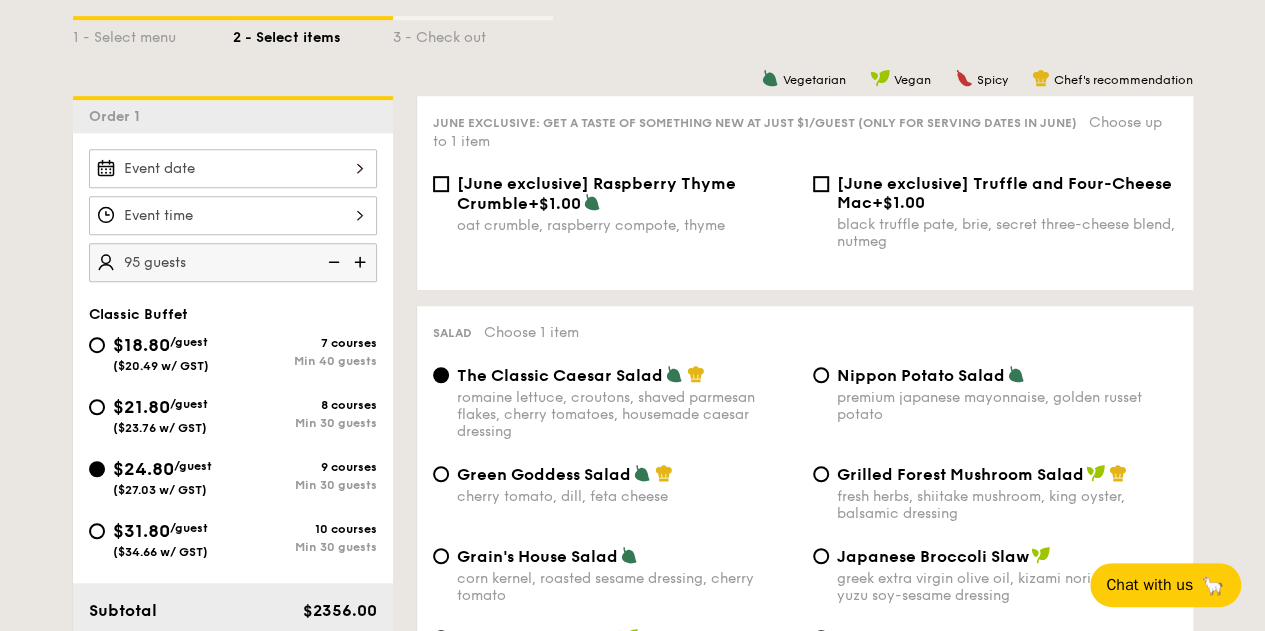 click at bounding box center [362, 262] 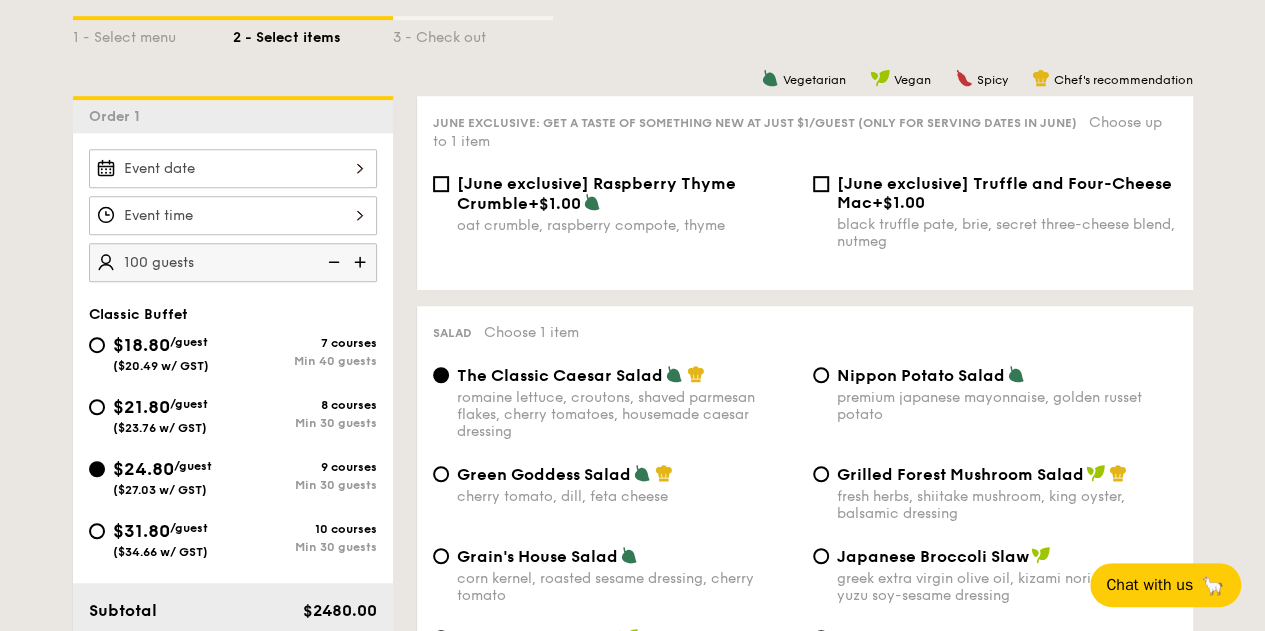 click at bounding box center [362, 262] 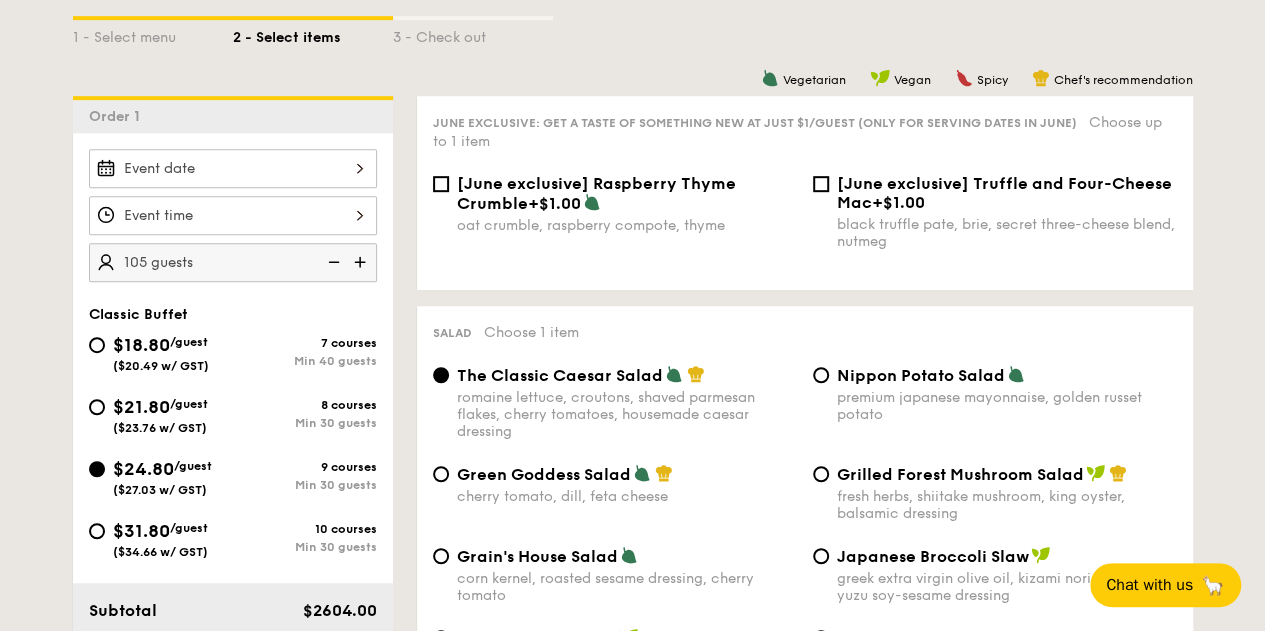 click at bounding box center [332, 262] 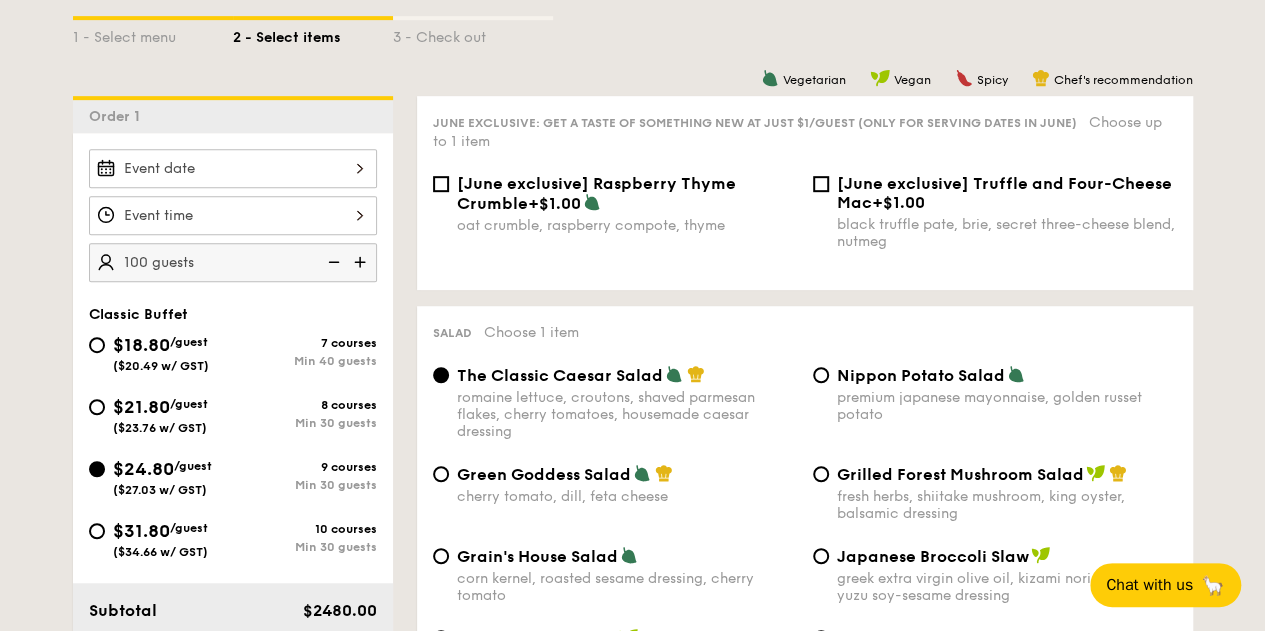 click at bounding box center [233, 168] 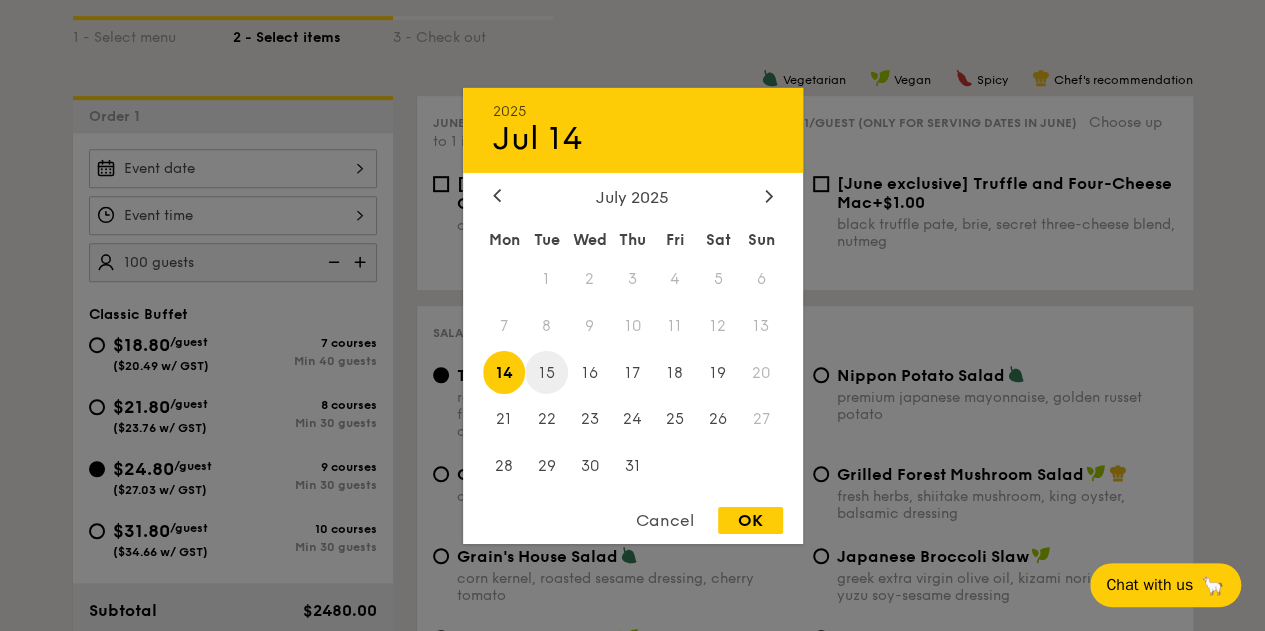 click on "15" at bounding box center [504, 278] 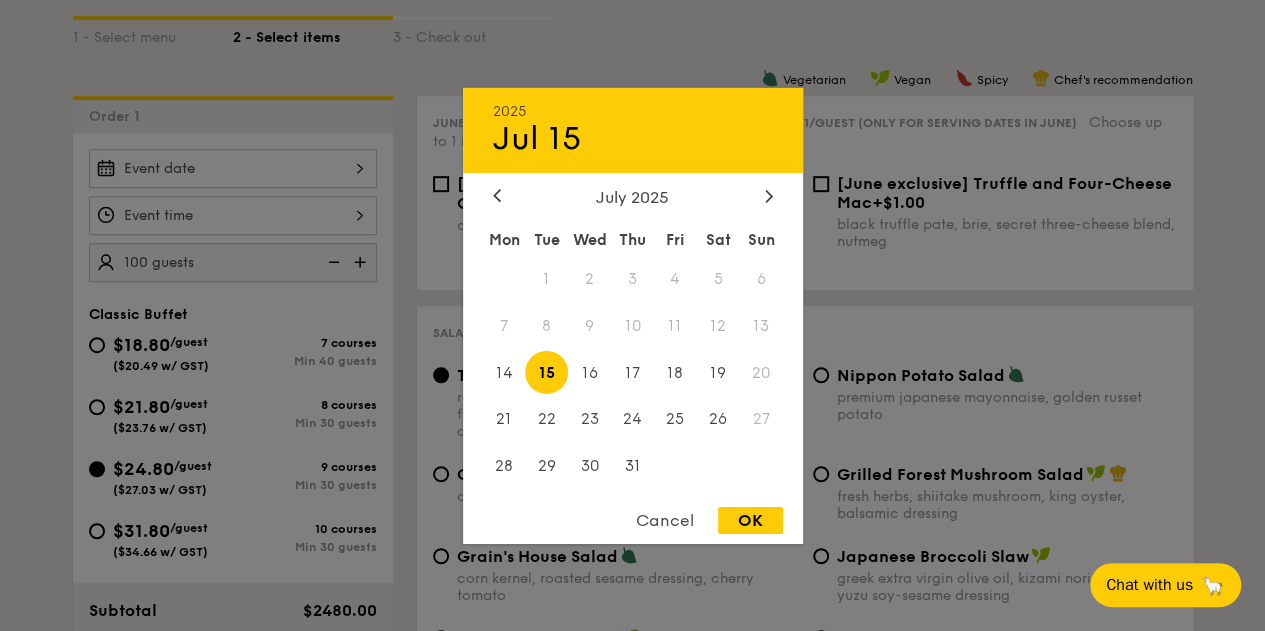 click on "OK" at bounding box center (750, 520) 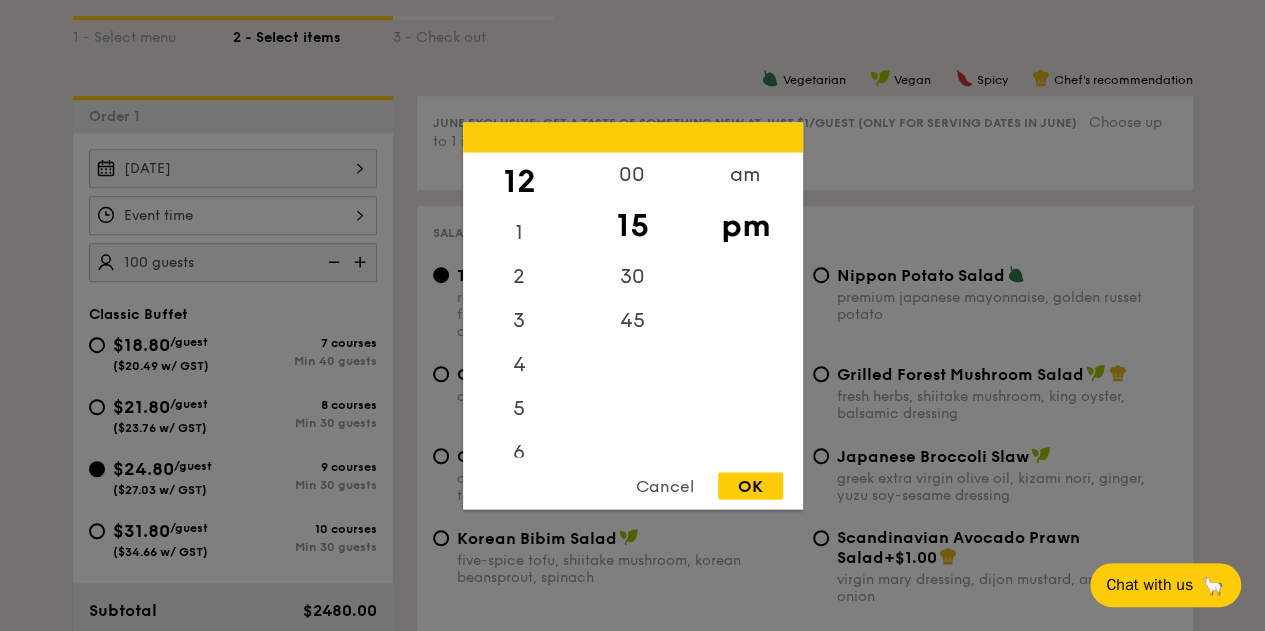 click on "12 1 2 3 4 5 6 7 8 9 10 11   00 15 30 45   am   pm   Cancel   OK" at bounding box center (233, 215) 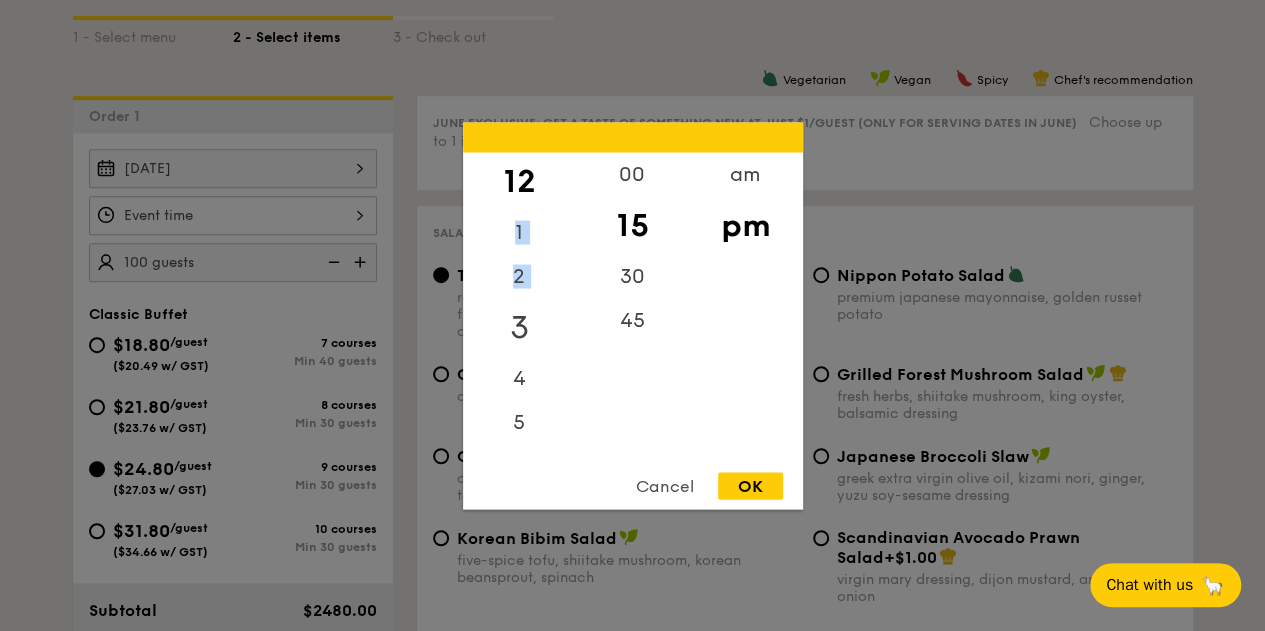 drag, startPoint x: 504, startPoint y: 249, endPoint x: 507, endPoint y: 314, distance: 65.06919 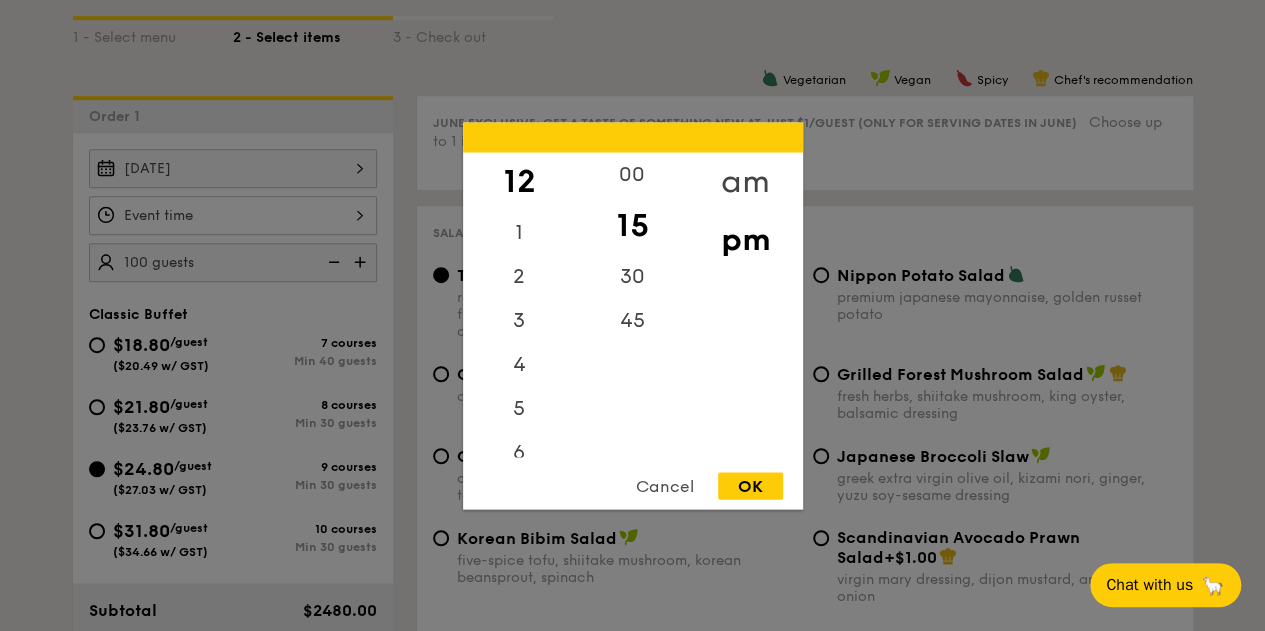 click on "am" at bounding box center [745, 181] 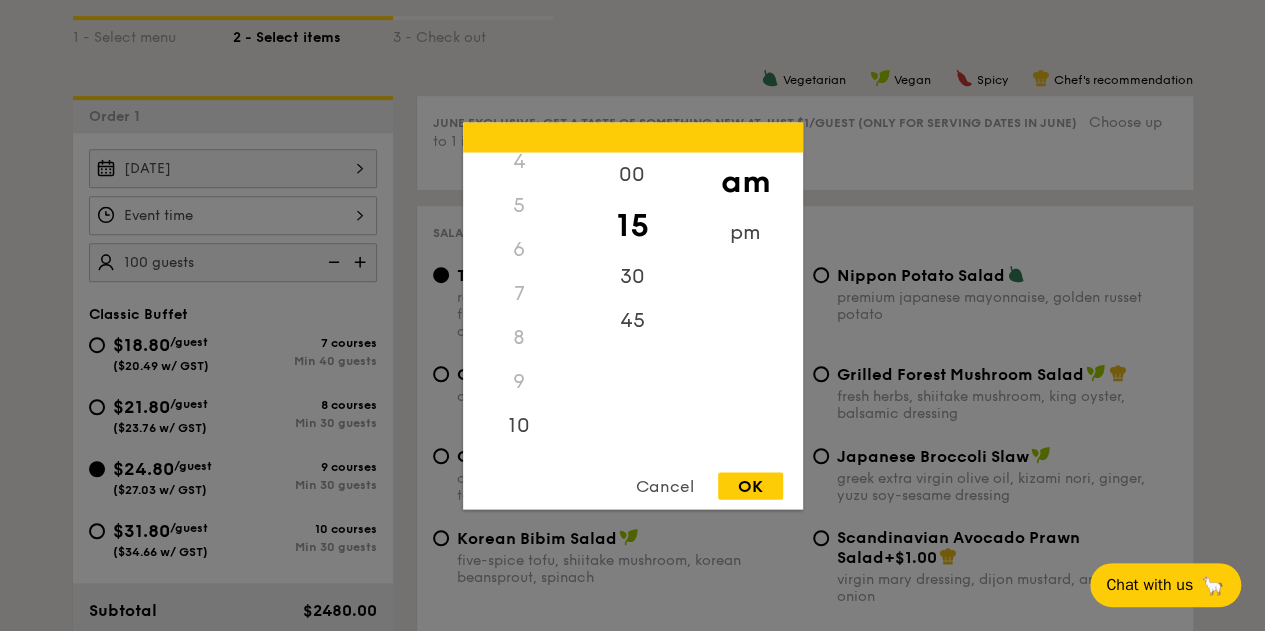 scroll, scrollTop: 222, scrollLeft: 0, axis: vertical 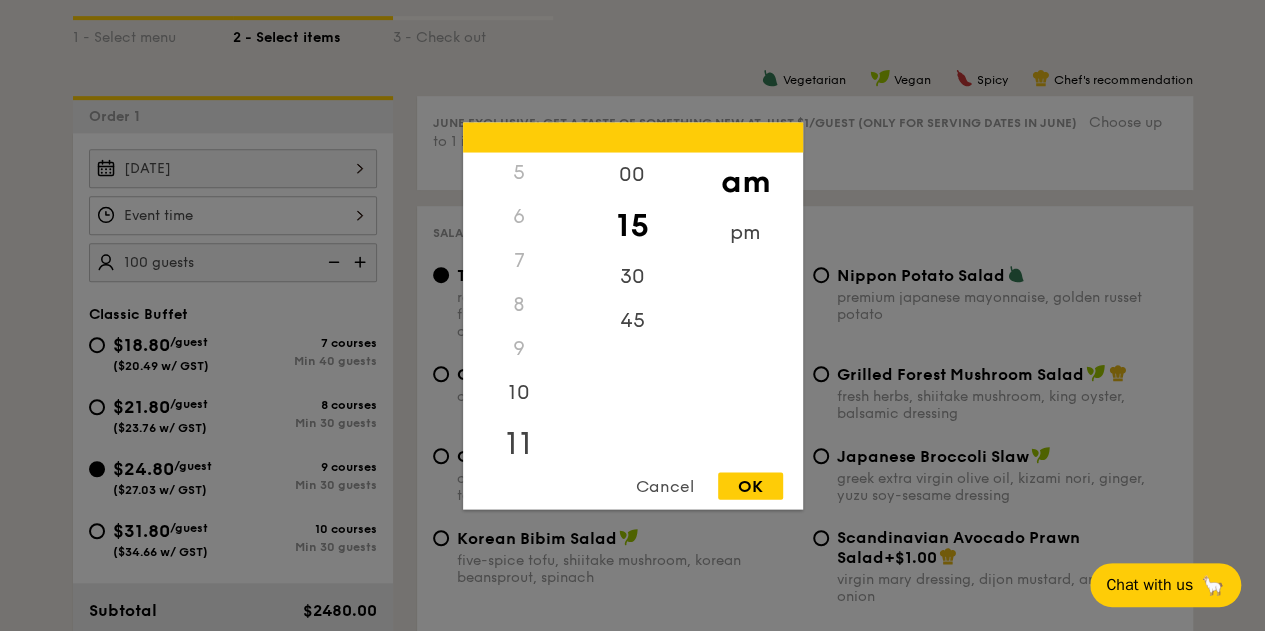 click on "11" at bounding box center [519, 443] 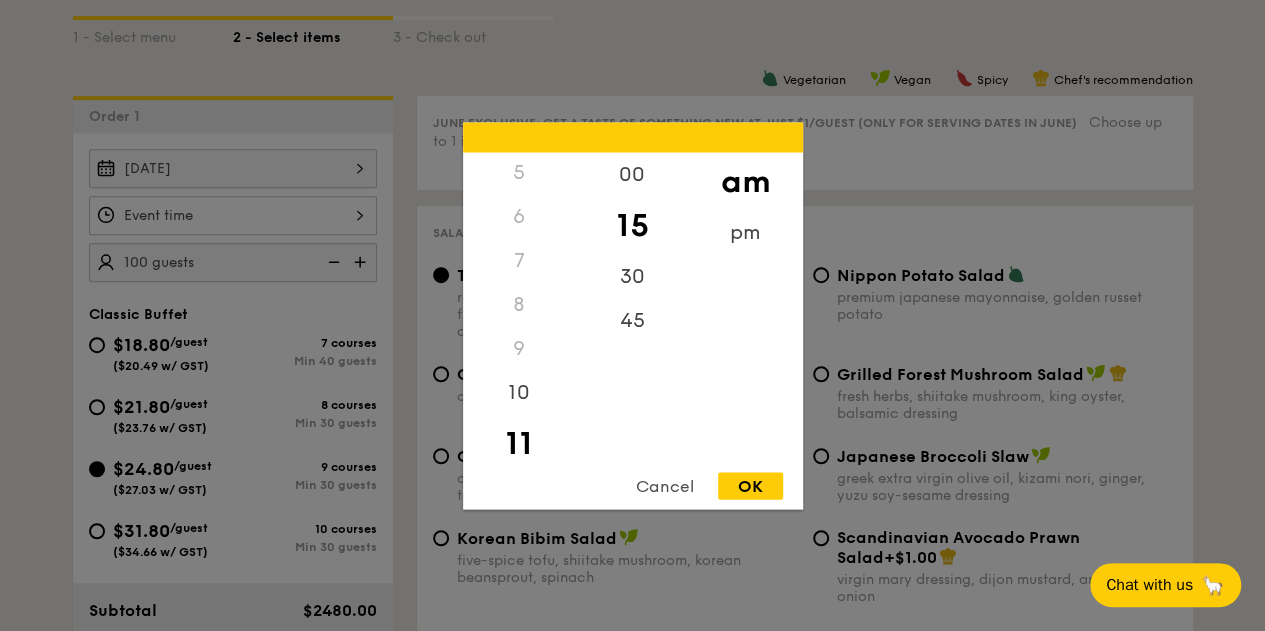 click on "OK" at bounding box center (750, 485) 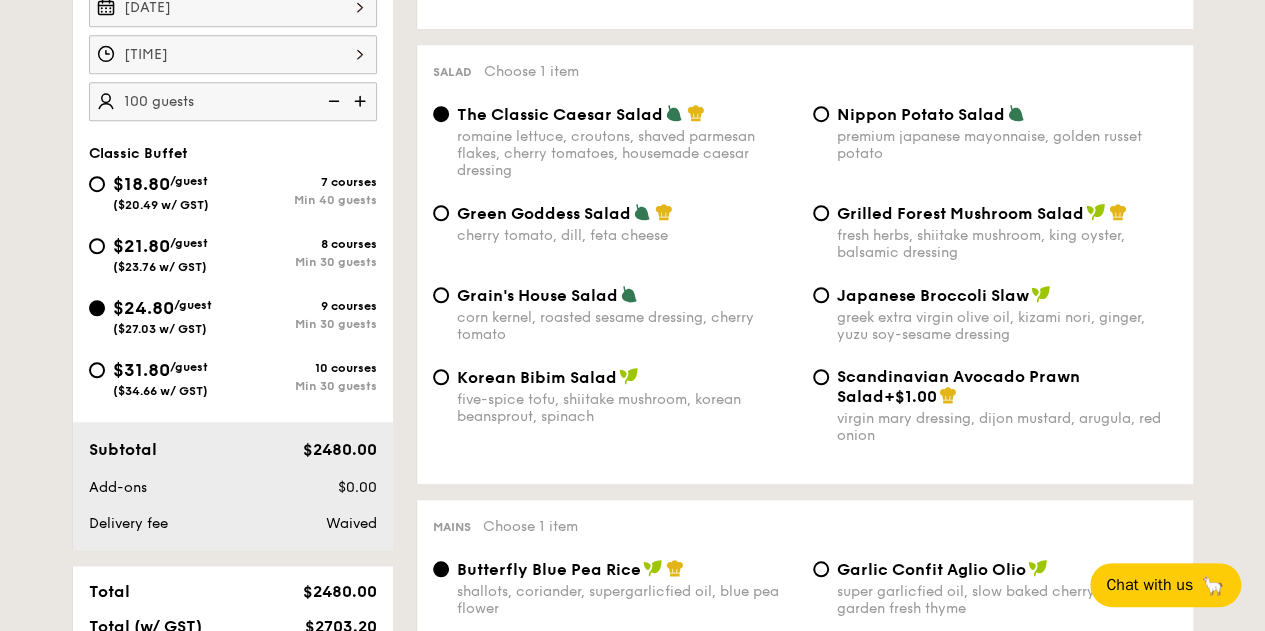 scroll, scrollTop: 797, scrollLeft: 0, axis: vertical 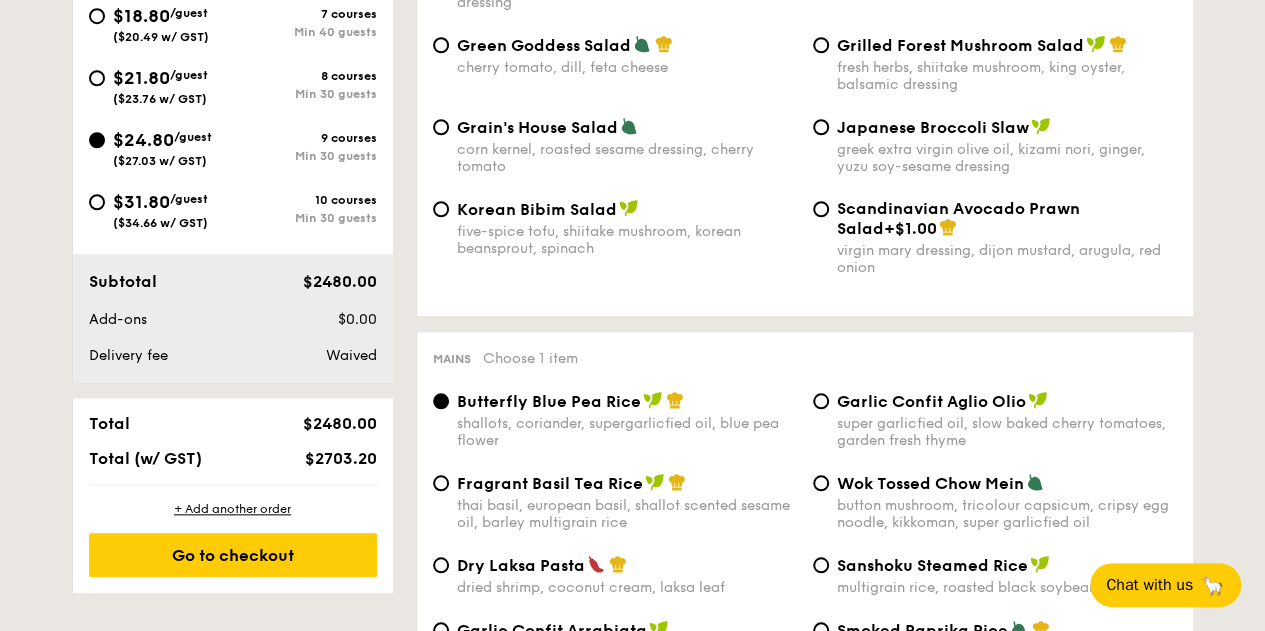 click on "$21.80
/guest
($23.76 w/ GST)" at bounding box center (160, 85) 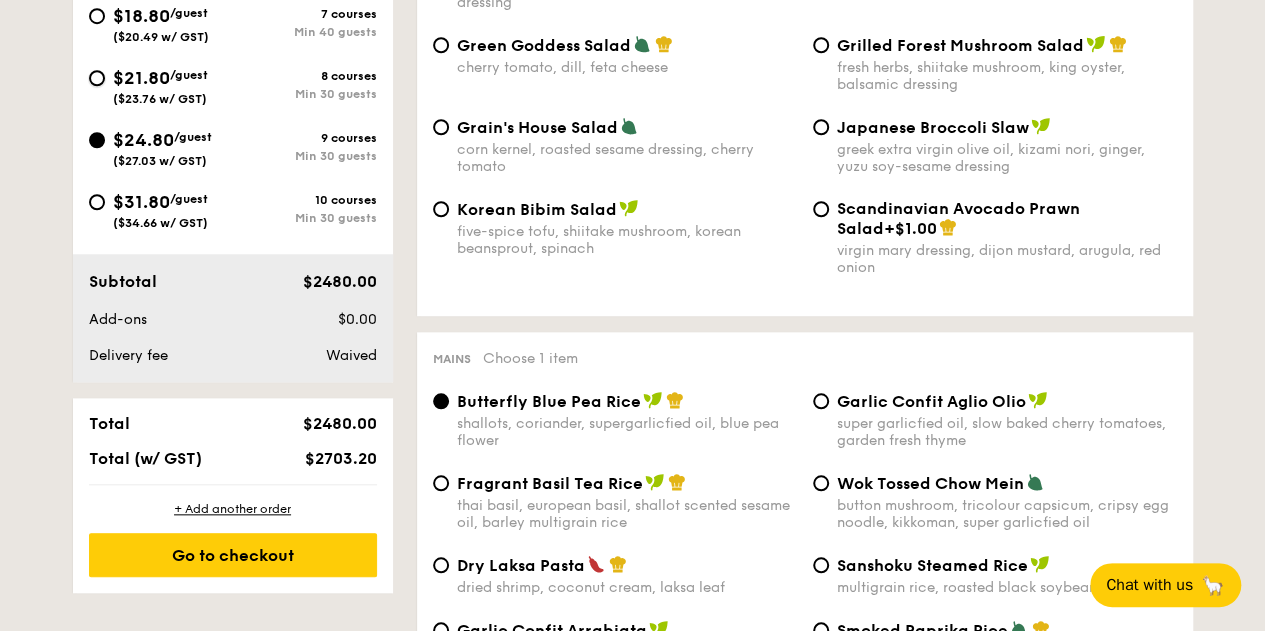 click on "$21.80
/guest
($23.76 w/ GST)
8 courses
Min 30 guests" at bounding box center [97, 78] 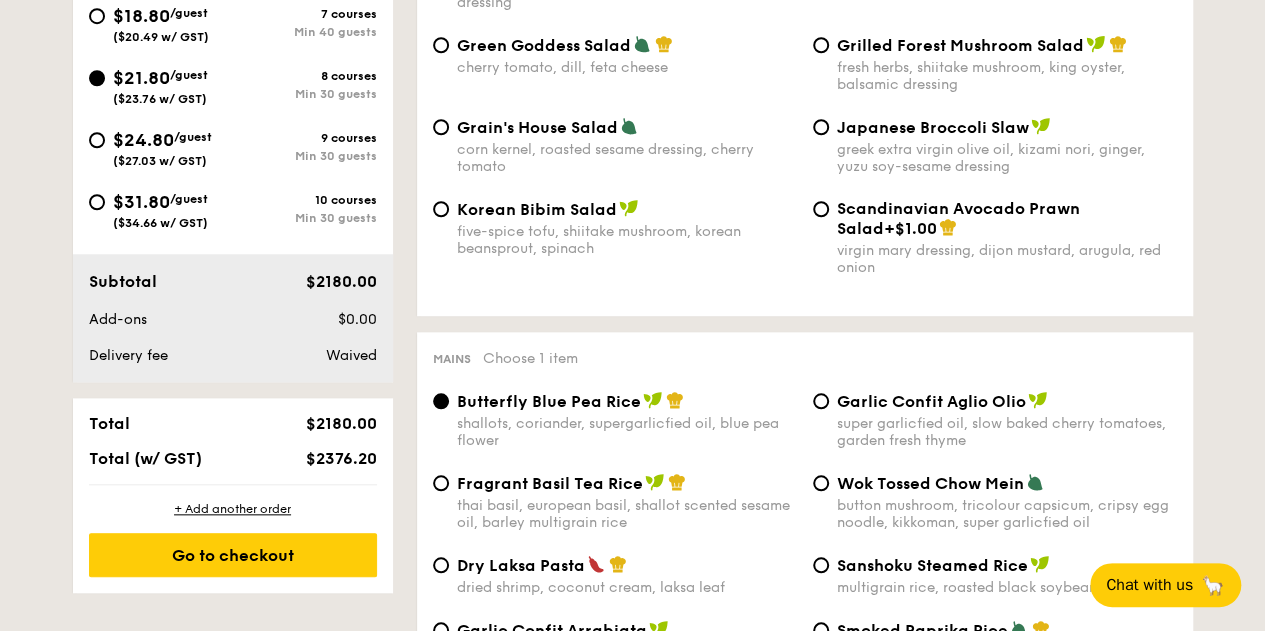 drag, startPoint x: 321, startPoint y: 356, endPoint x: 366, endPoint y: 347, distance: 45.891174 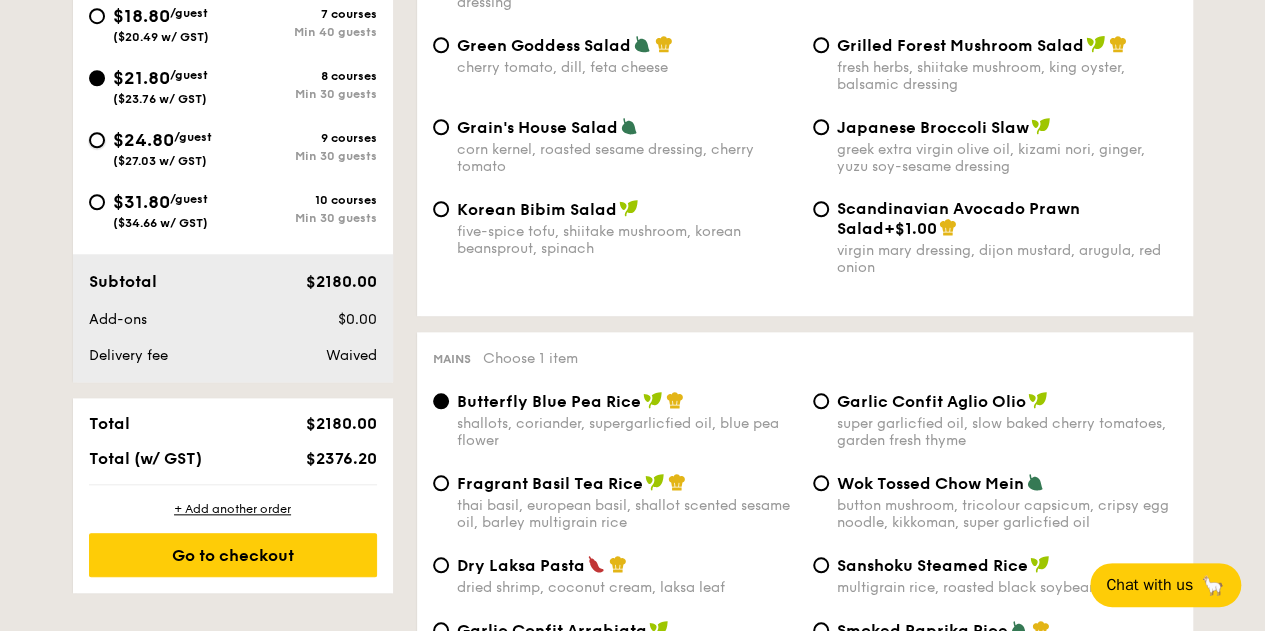 click on "$24.80
/guest
($27.03 w/ GST)
9 courses
Min 30 guests" at bounding box center [97, 140] 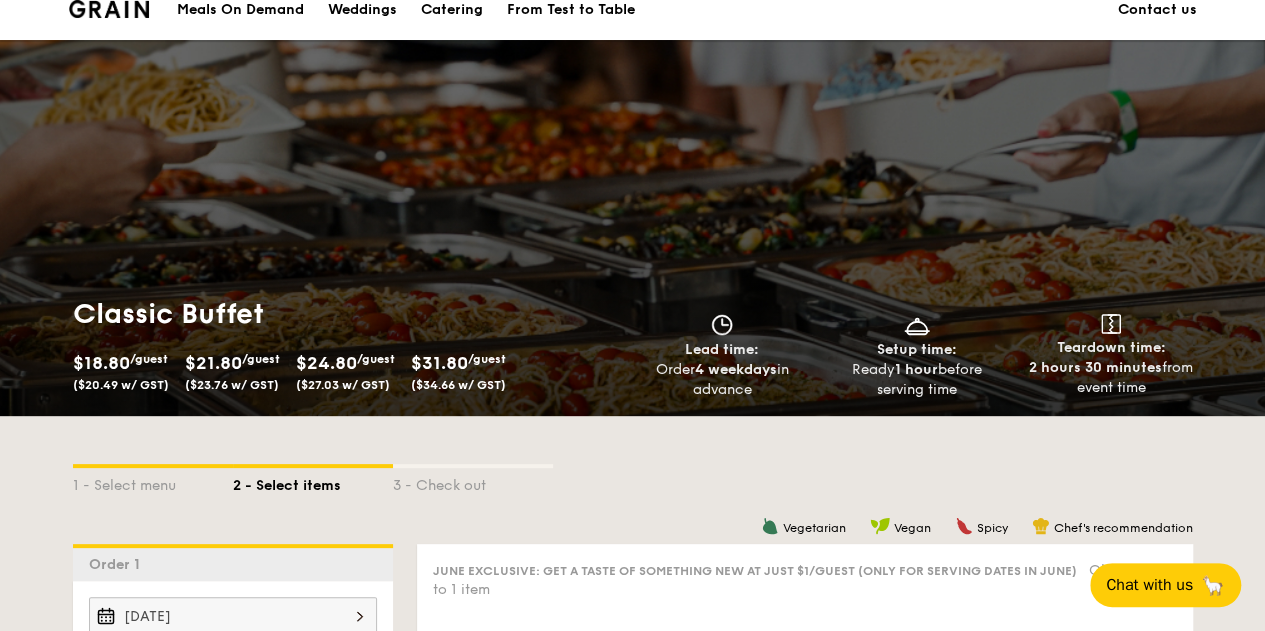 scroll, scrollTop: 0, scrollLeft: 0, axis: both 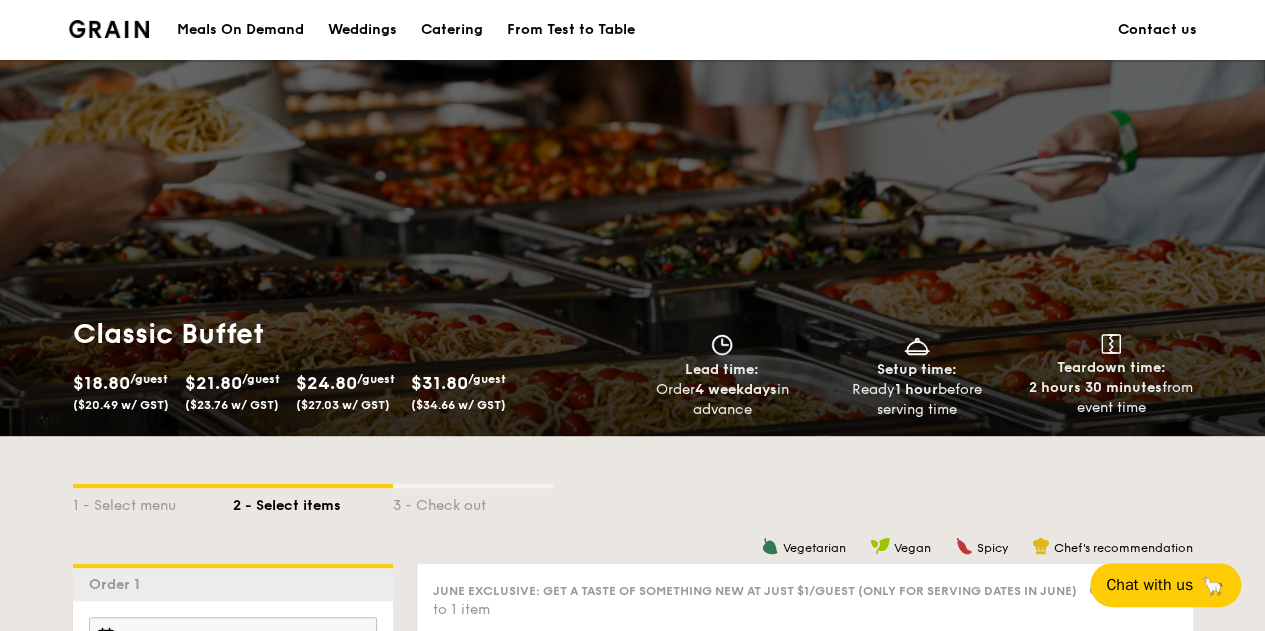 click on "Catering" at bounding box center [452, 30] 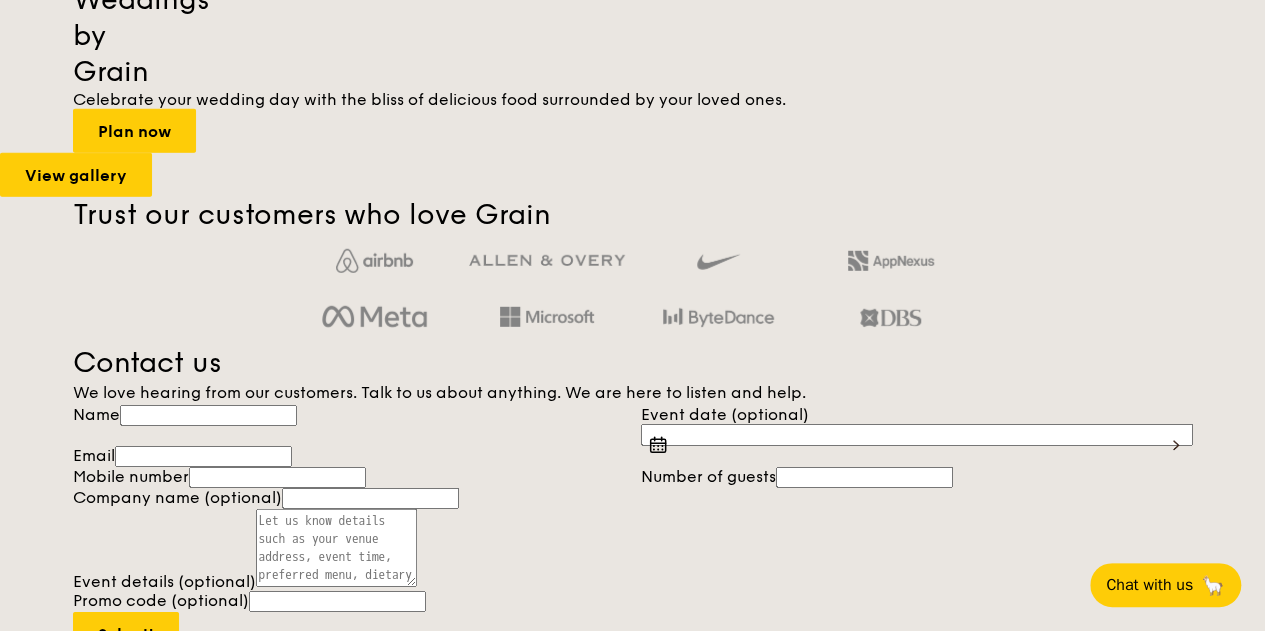 scroll, scrollTop: 2759, scrollLeft: 0, axis: vertical 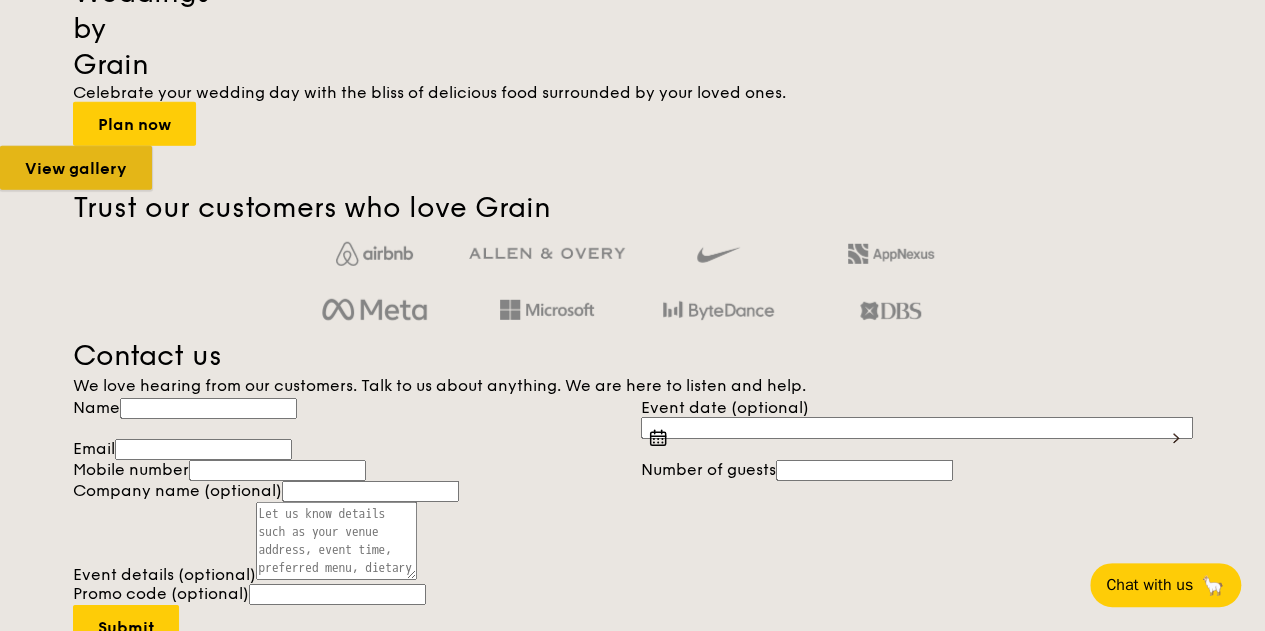 click on "View gallery" at bounding box center (76, 168) 